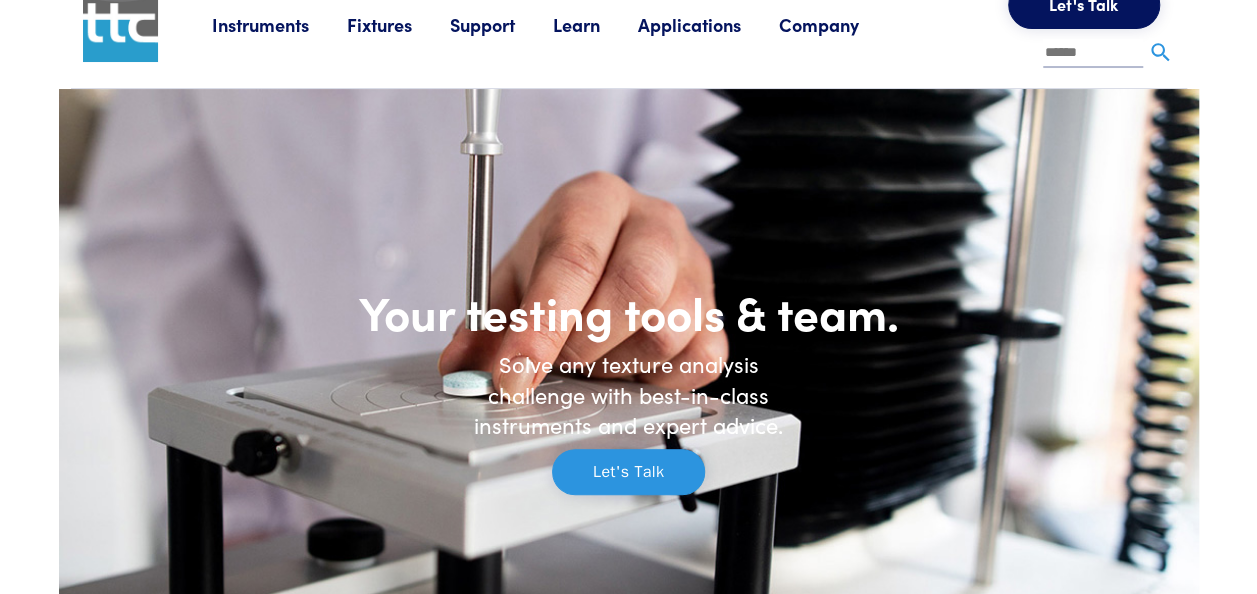 scroll, scrollTop: 0, scrollLeft: 0, axis: both 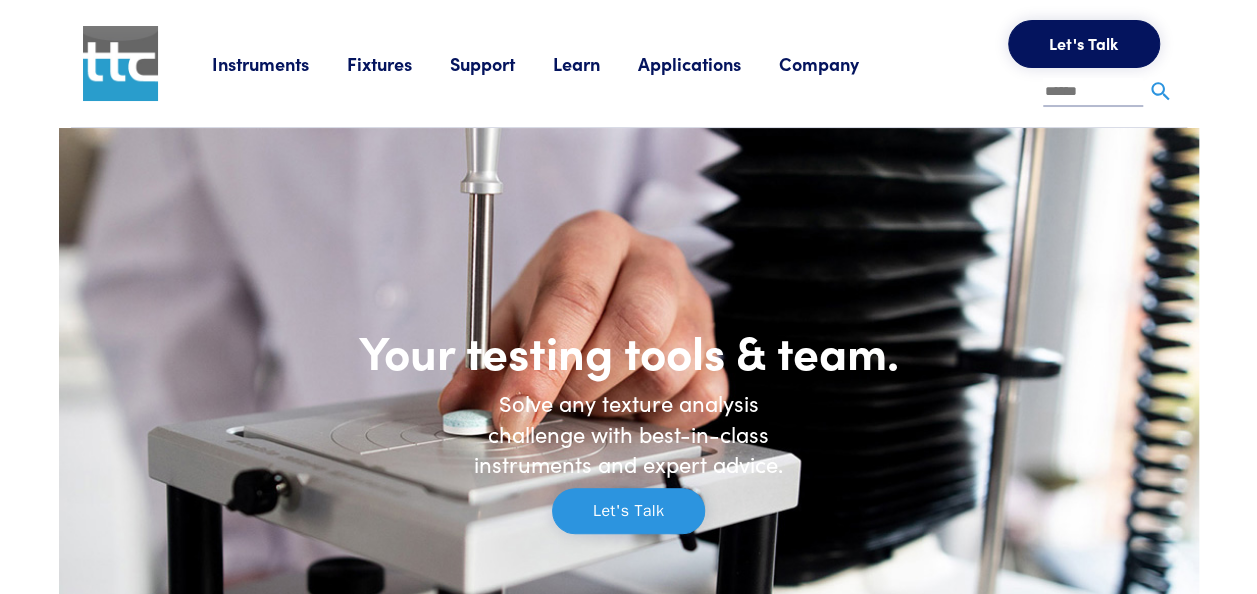 click on "Learn" at bounding box center (595, 63) 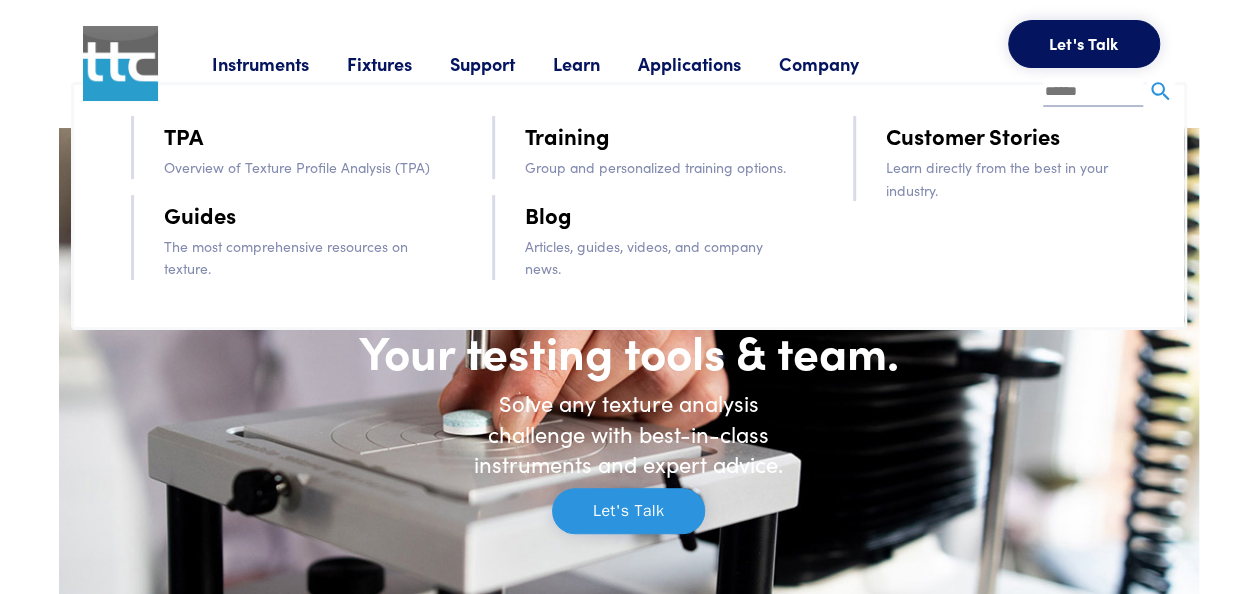 click on "Blog" at bounding box center (548, 214) 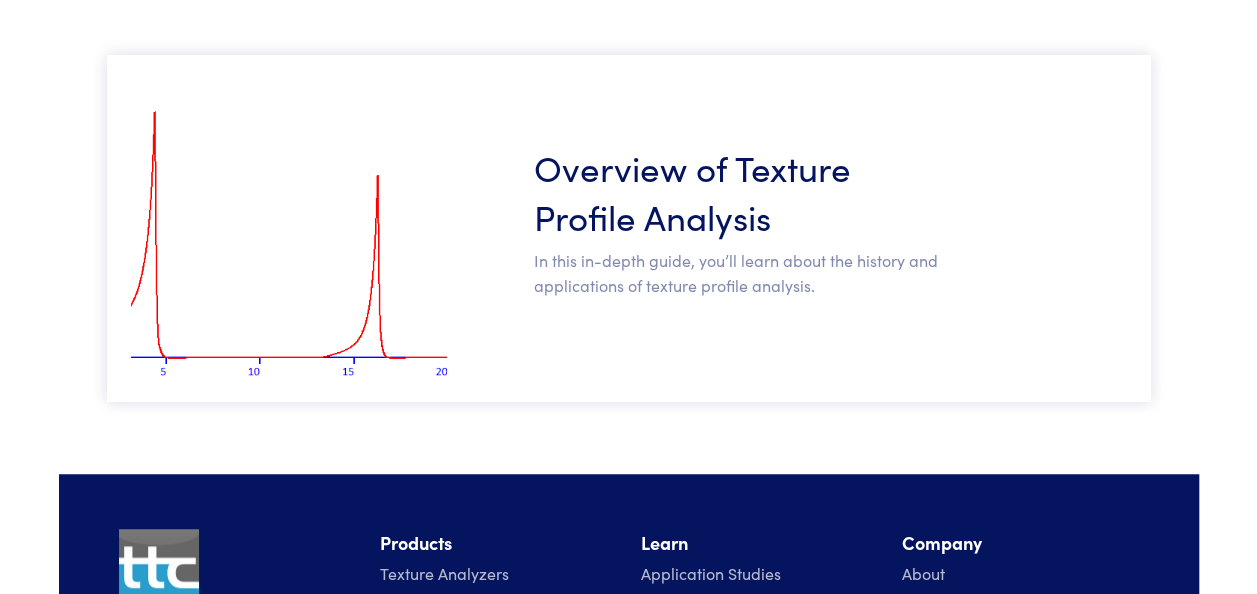 scroll, scrollTop: 462, scrollLeft: 0, axis: vertical 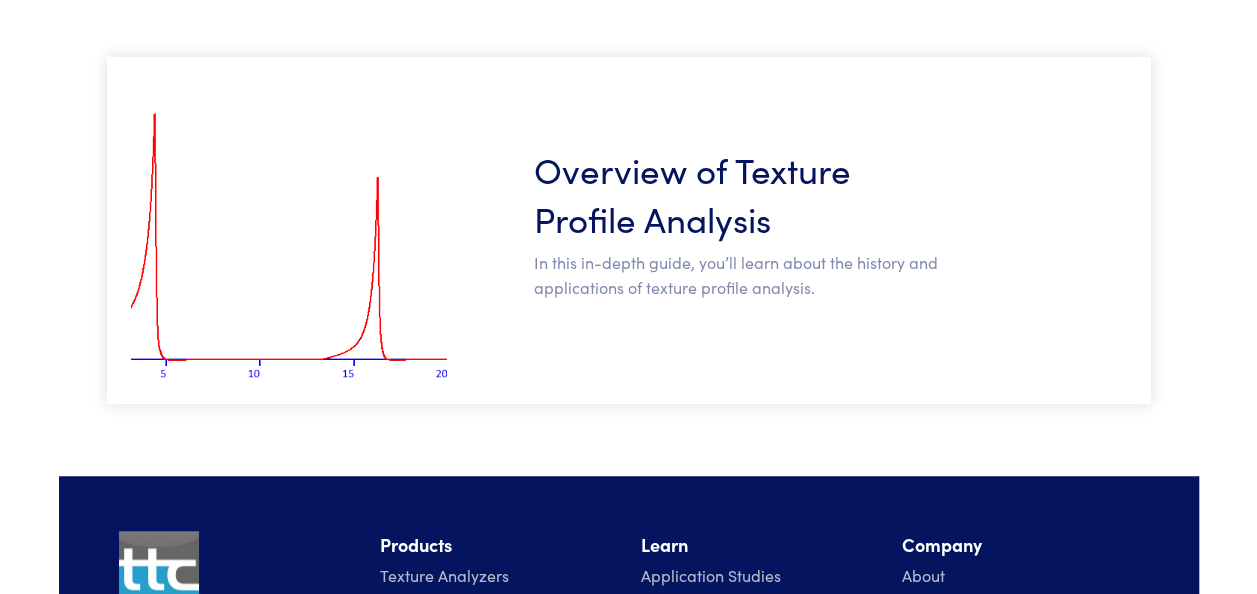 click on "Overview of Texture Profile Analysis" at bounding box center [736, 193] 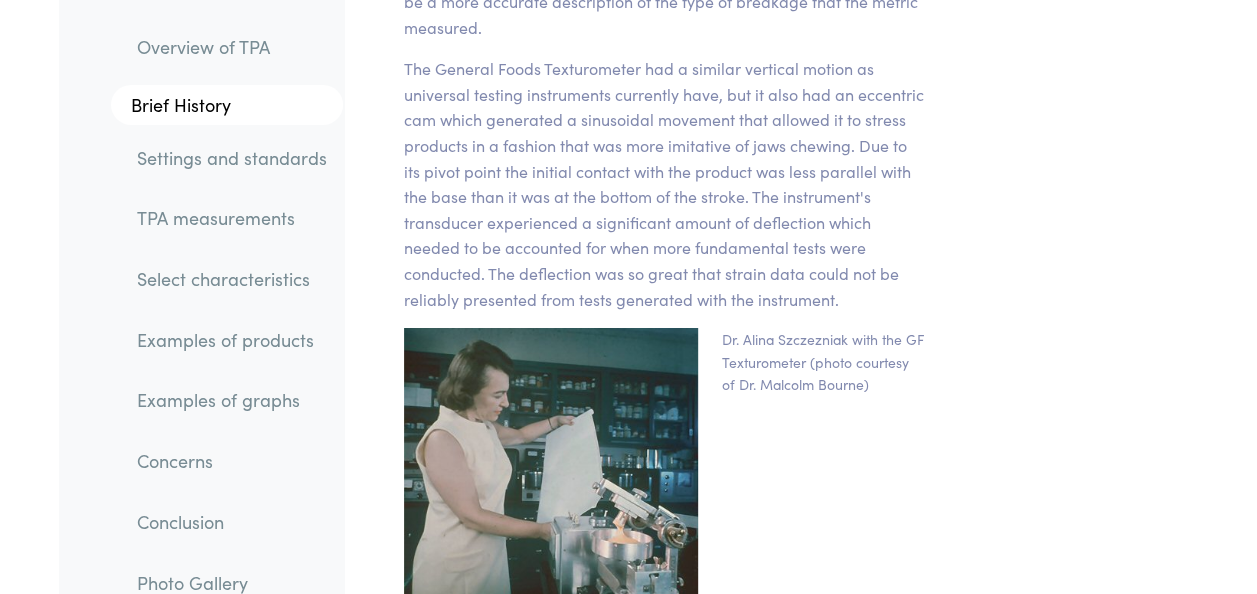 scroll, scrollTop: 3452, scrollLeft: 0, axis: vertical 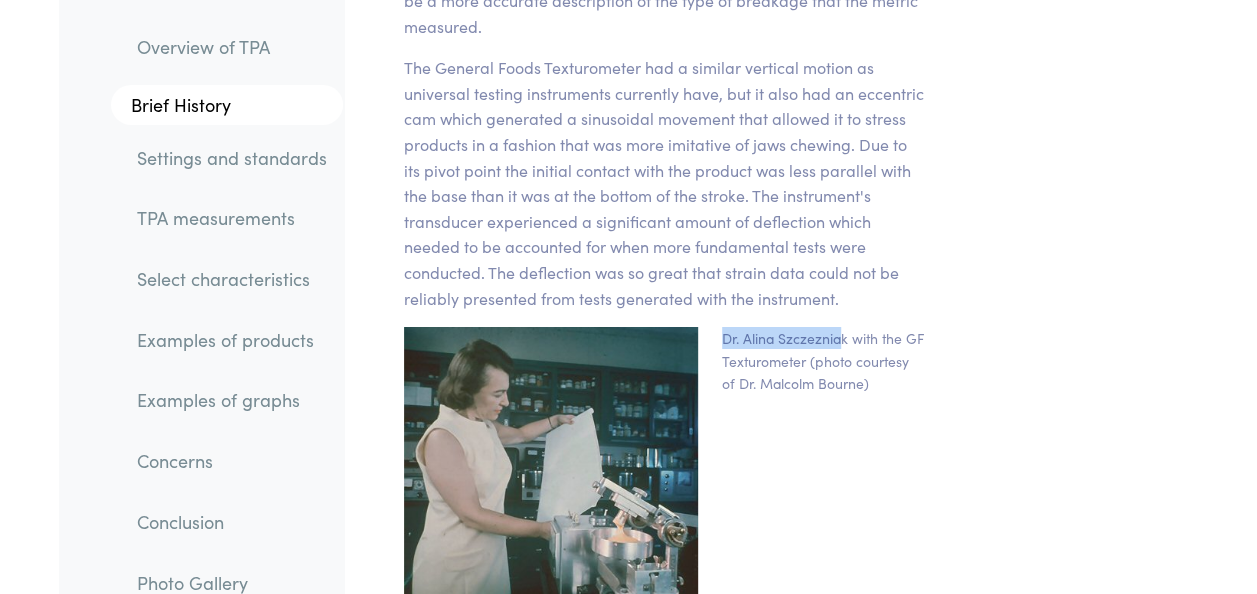 drag, startPoint x: 844, startPoint y: 345, endPoint x: 710, endPoint y: 342, distance: 134.03358 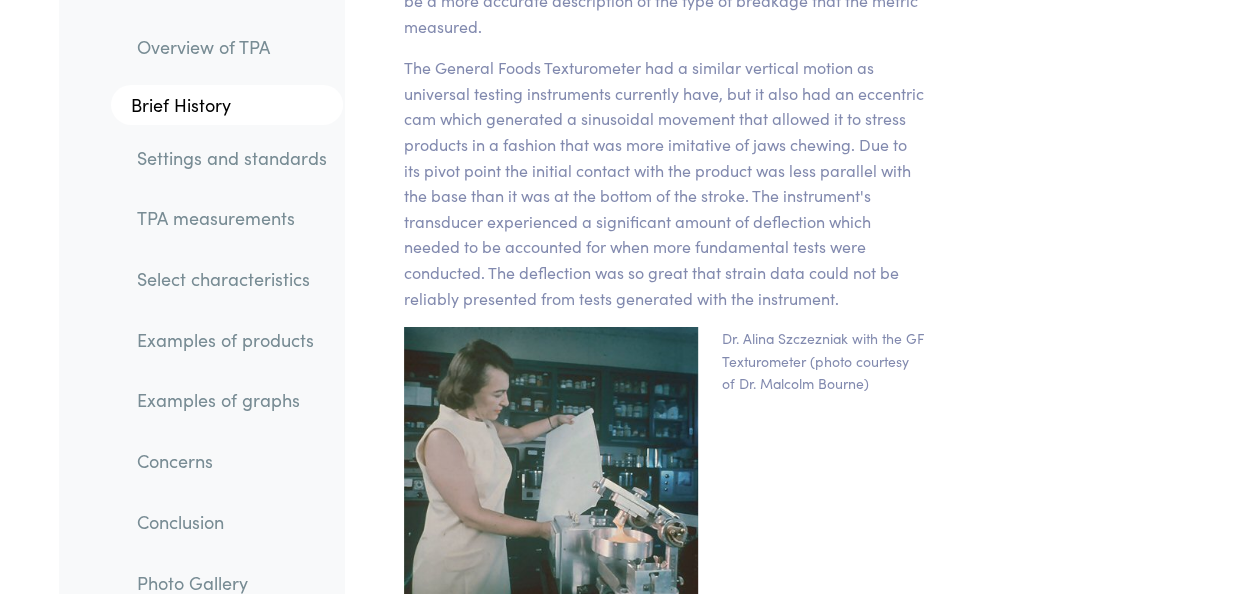 drag, startPoint x: 710, startPoint y: 342, endPoint x: 846, endPoint y: 330, distance: 136.52838 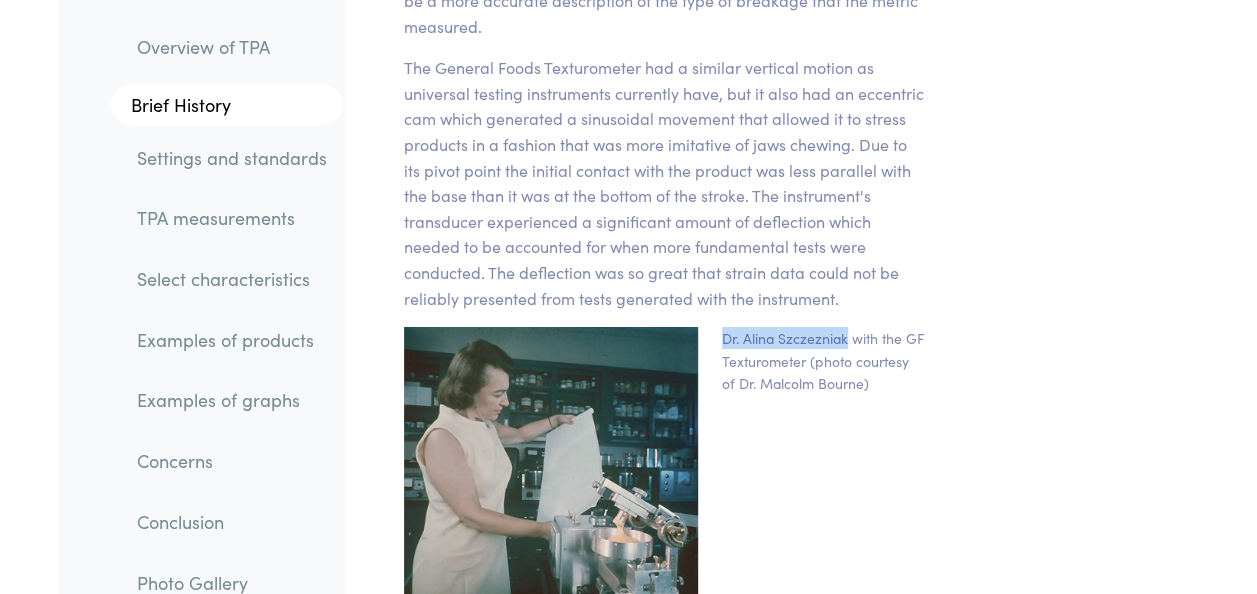 drag, startPoint x: 846, startPoint y: 330, endPoint x: 718, endPoint y: 324, distance: 128.14055 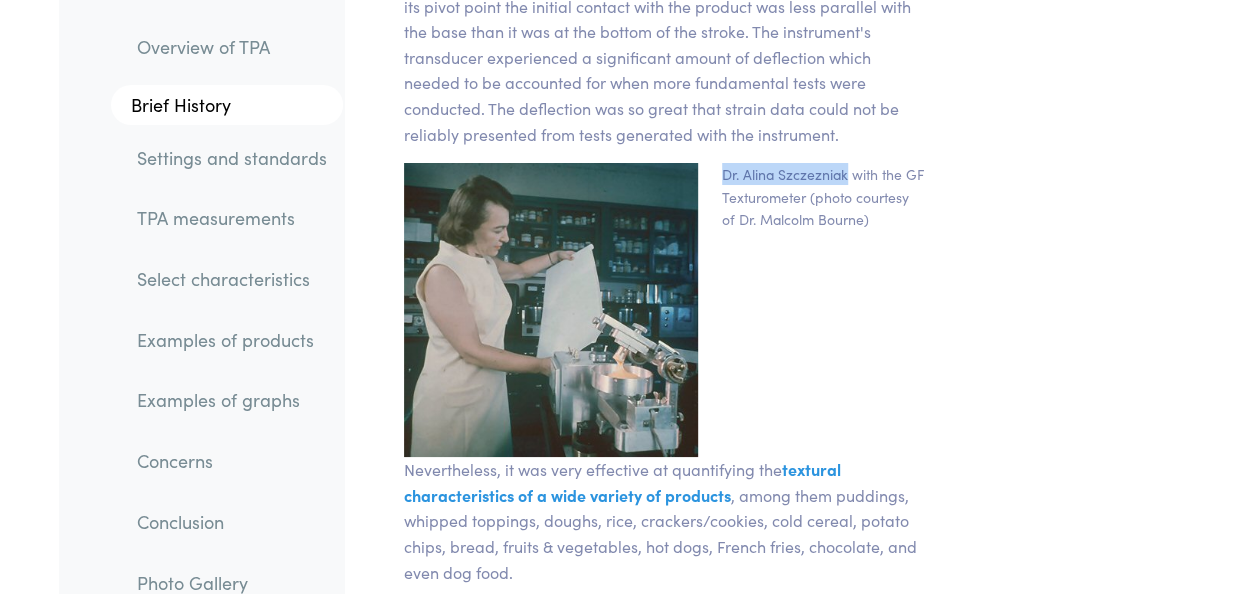 scroll, scrollTop: 3617, scrollLeft: 0, axis: vertical 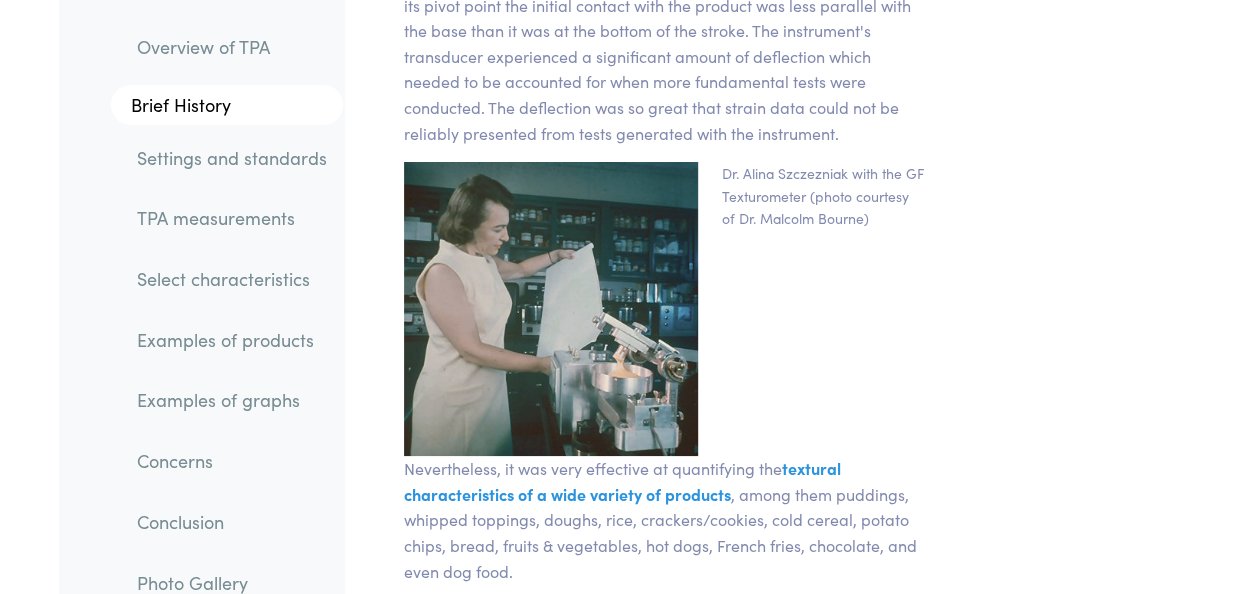 click on "Dr. Alina Szczezniak with the GF Texturometer (photo courtesy of Dr. Malcolm Bourne)" at bounding box center (823, 301) 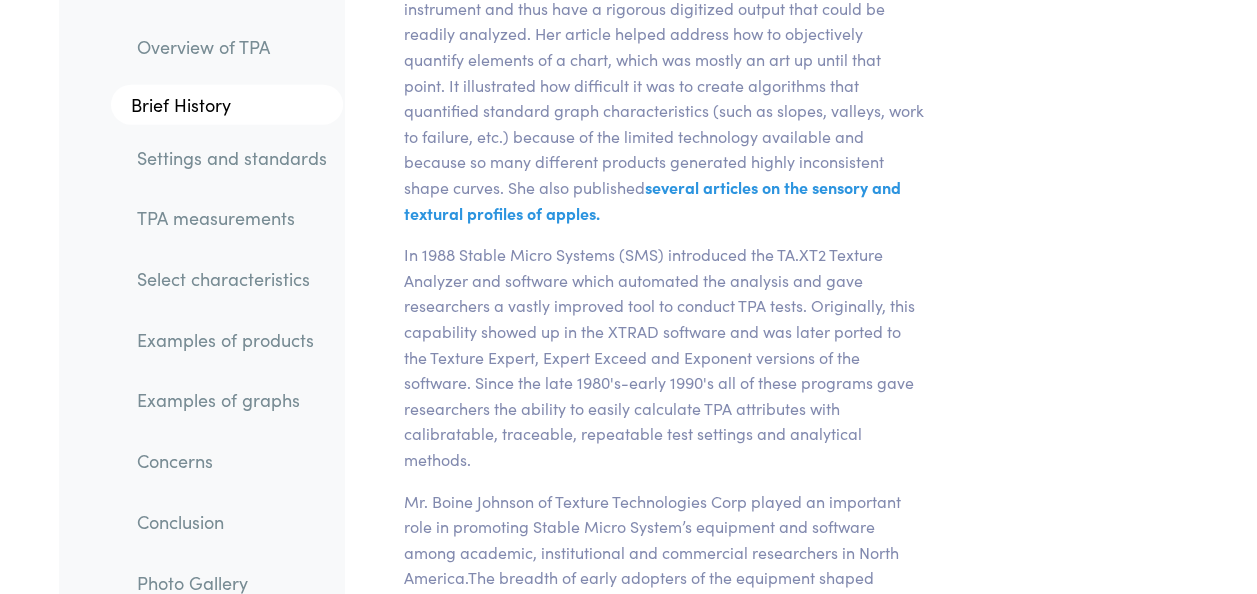 scroll, scrollTop: 6329, scrollLeft: 0, axis: vertical 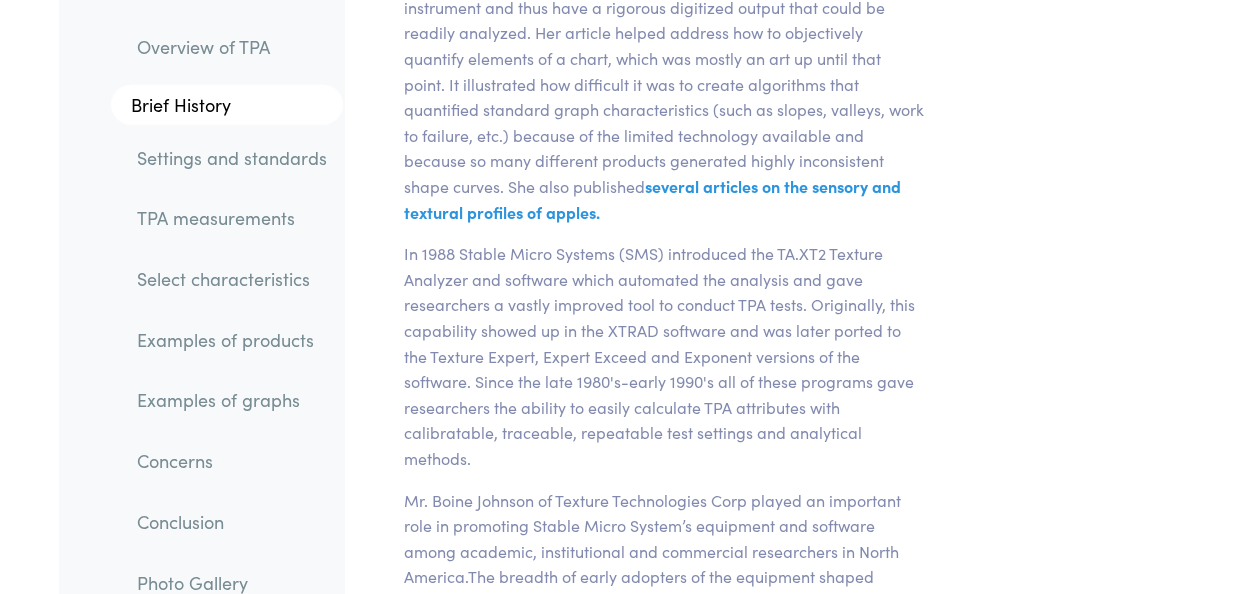 click on "TPA measurements" at bounding box center [232, 218] 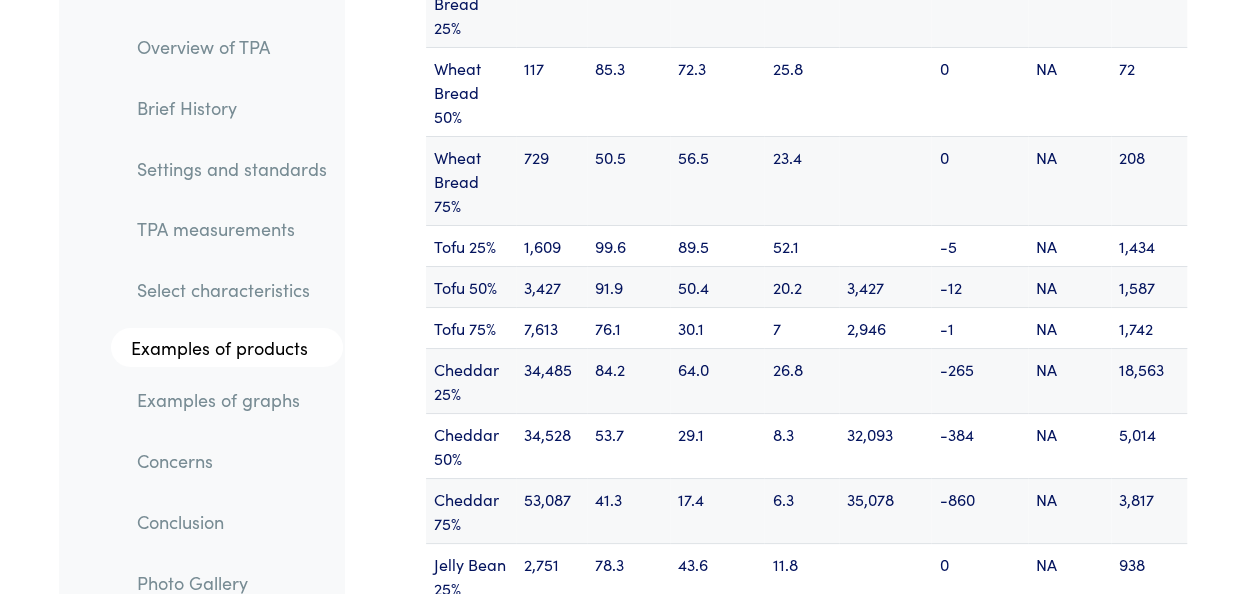 scroll, scrollTop: 26265, scrollLeft: 0, axis: vertical 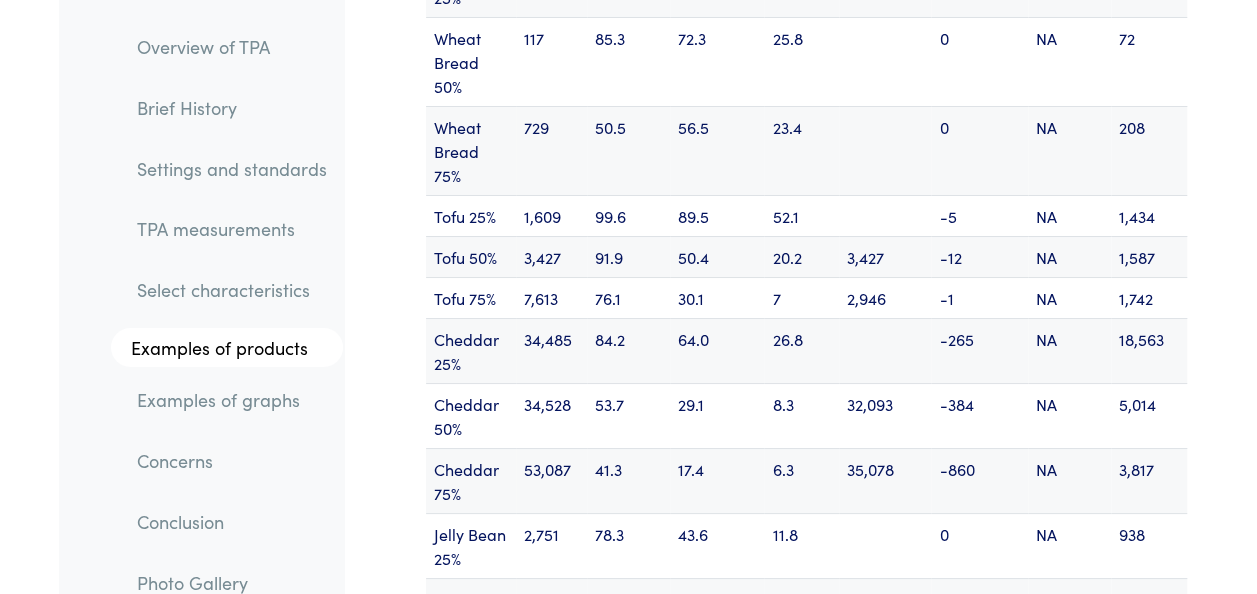 click on "Examples of graphs" at bounding box center [232, 400] 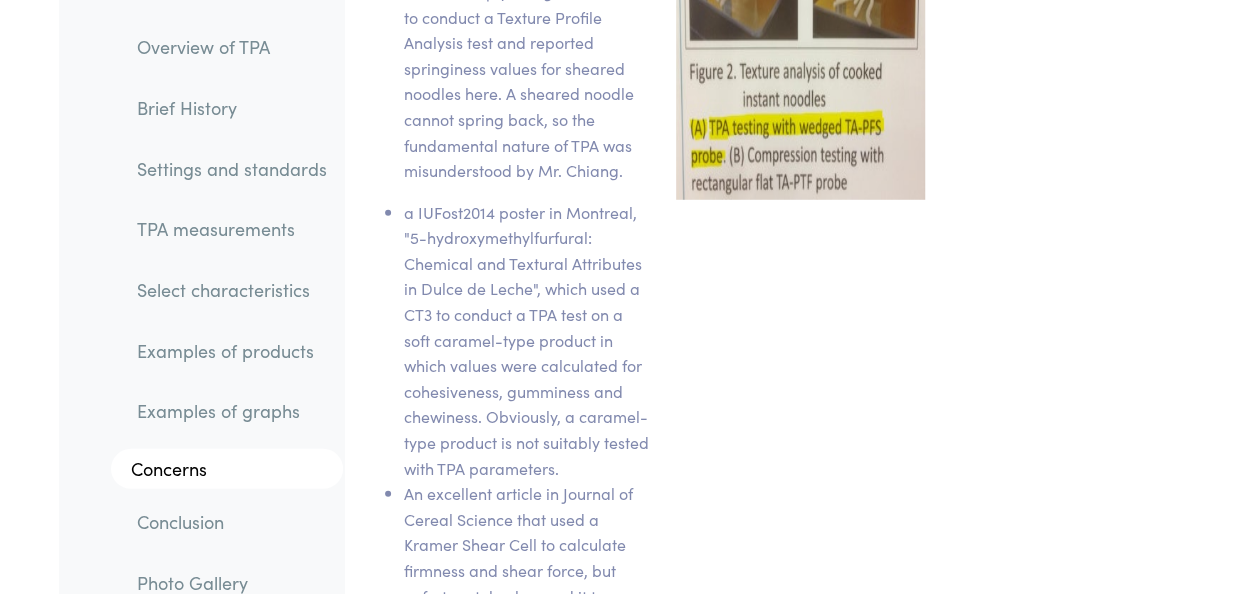 scroll, scrollTop: 32996, scrollLeft: 0, axis: vertical 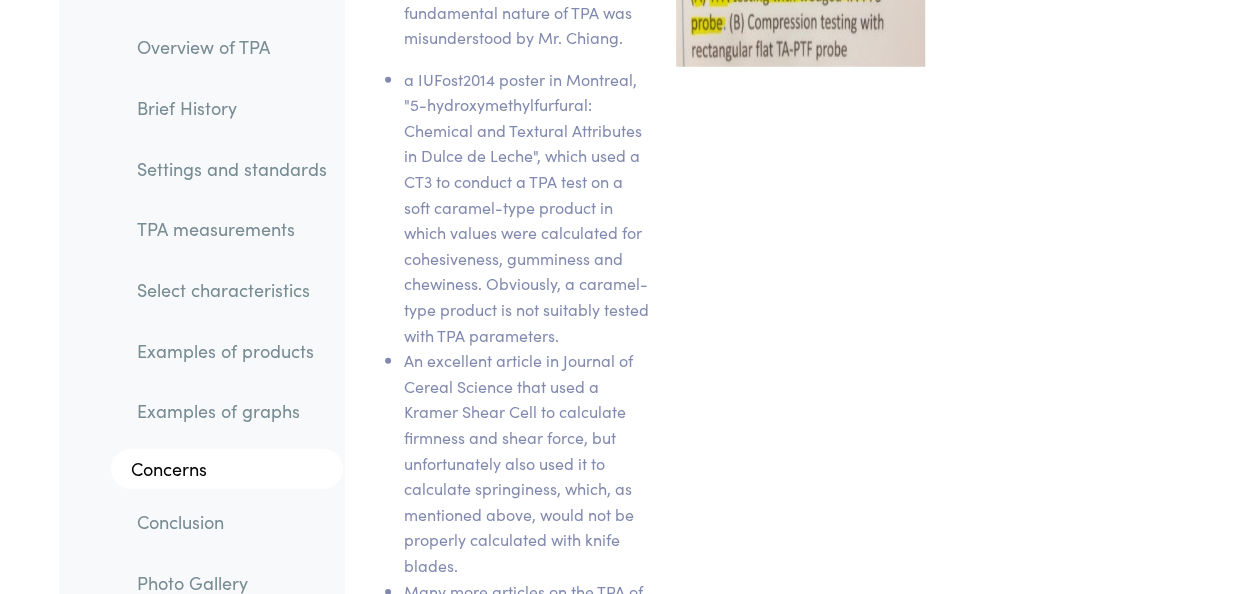 click on "Conclusion" at bounding box center [232, 522] 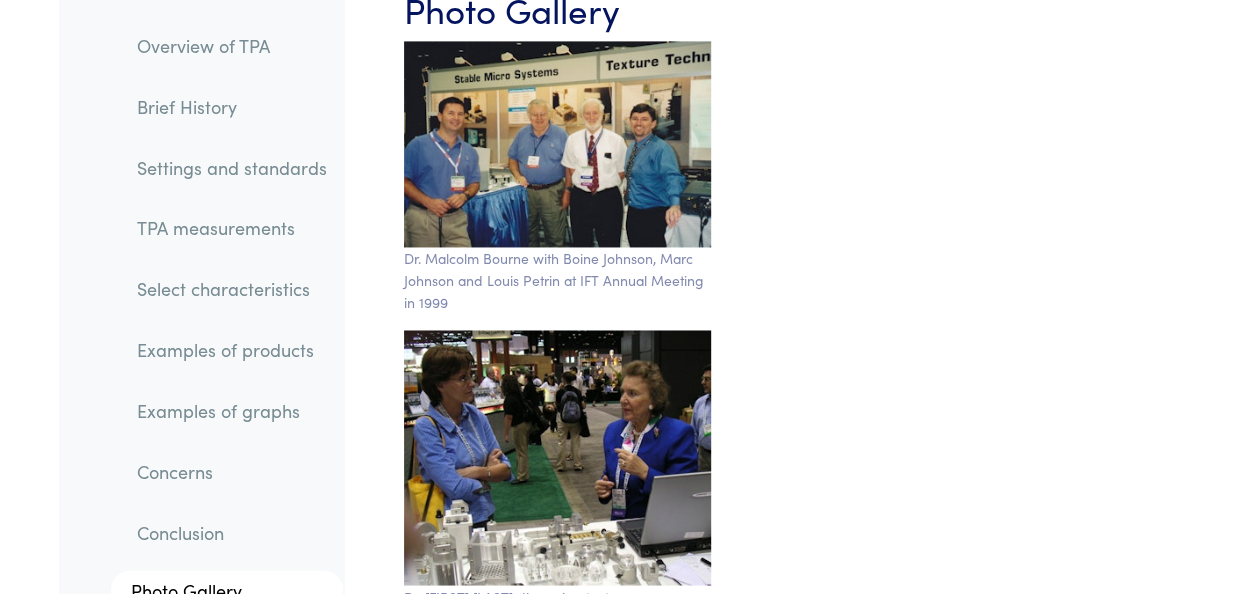 scroll, scrollTop: 35396, scrollLeft: 0, axis: vertical 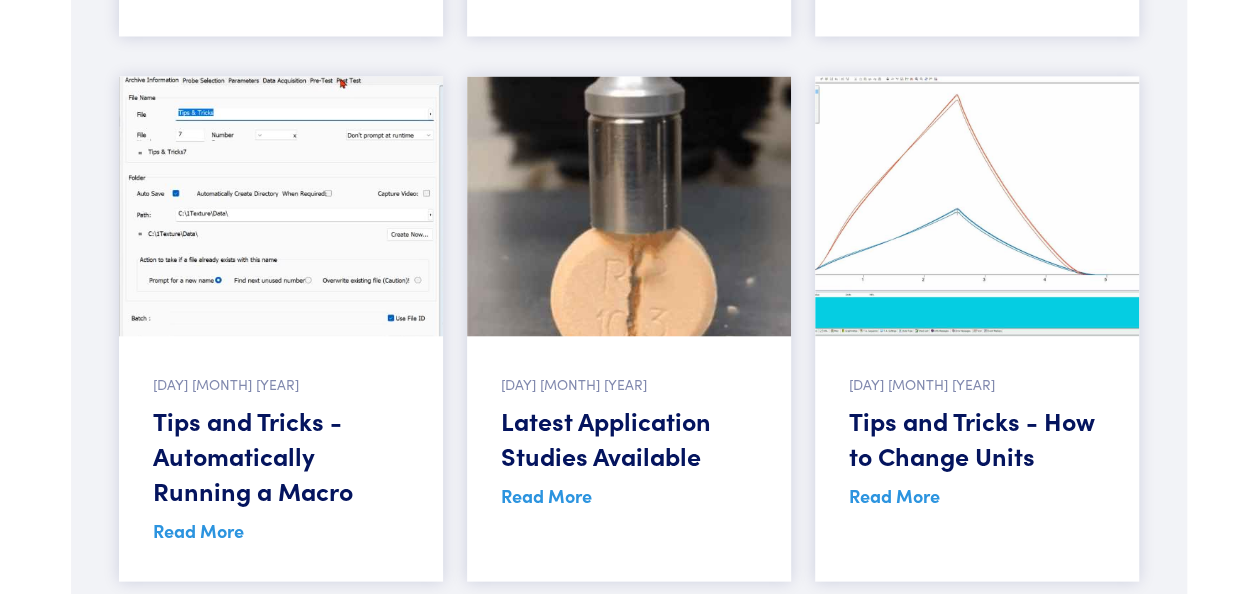 click on "Read More" at bounding box center (546, 494) 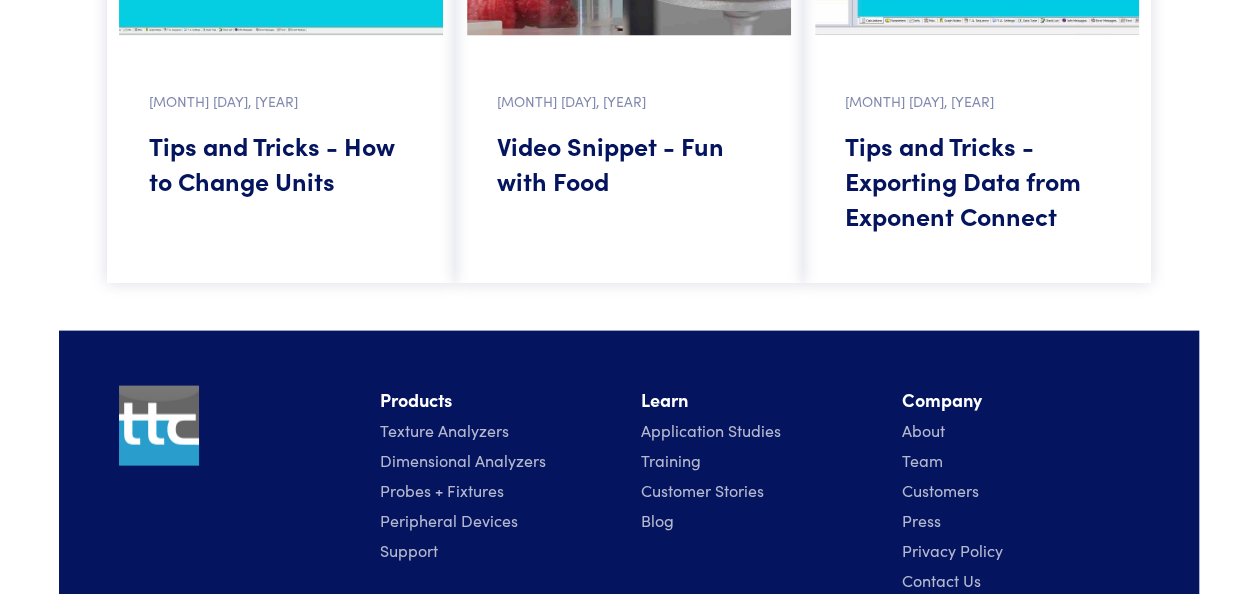 scroll, scrollTop: 1936, scrollLeft: 0, axis: vertical 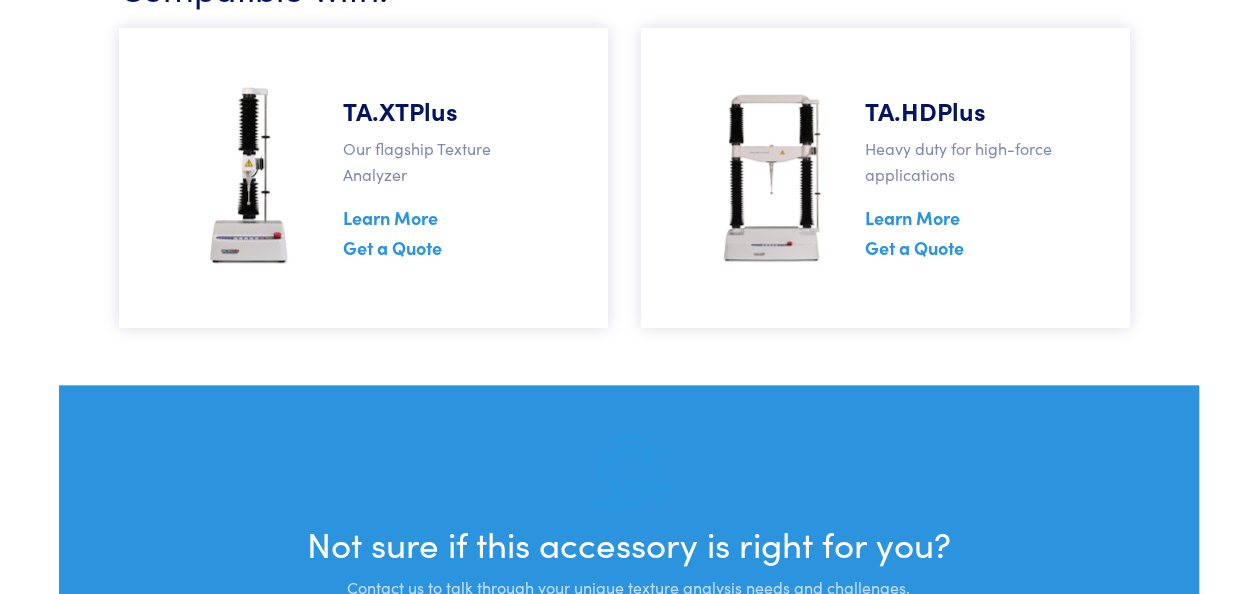 click on "Learn More" at bounding box center (912, 217) 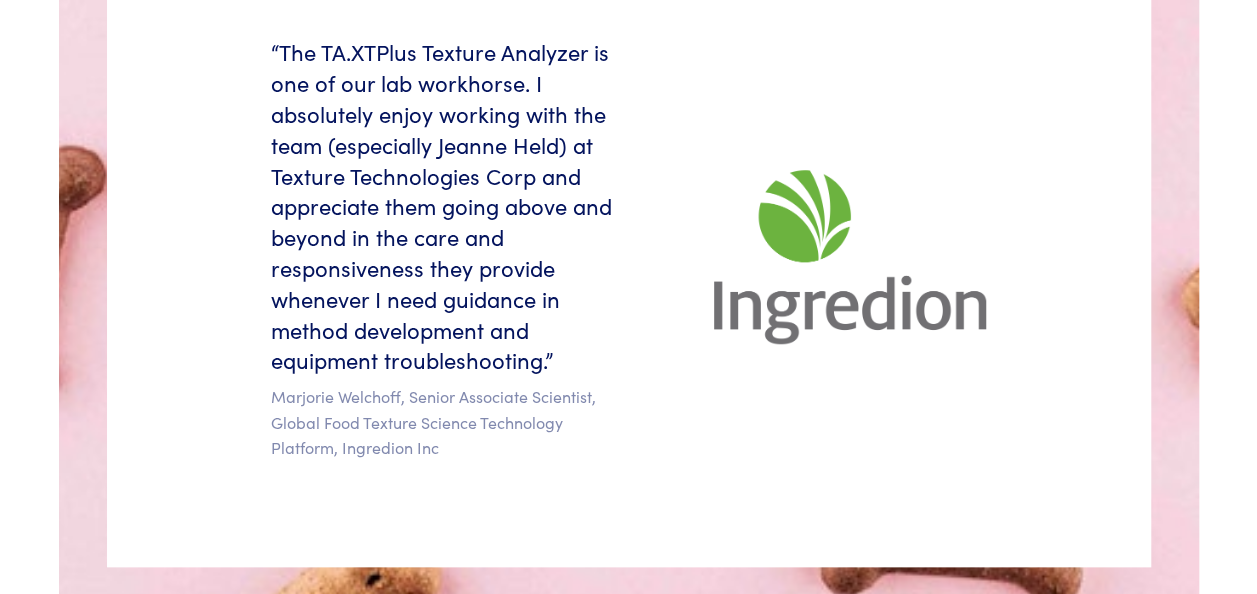 scroll, scrollTop: 4563, scrollLeft: 0, axis: vertical 